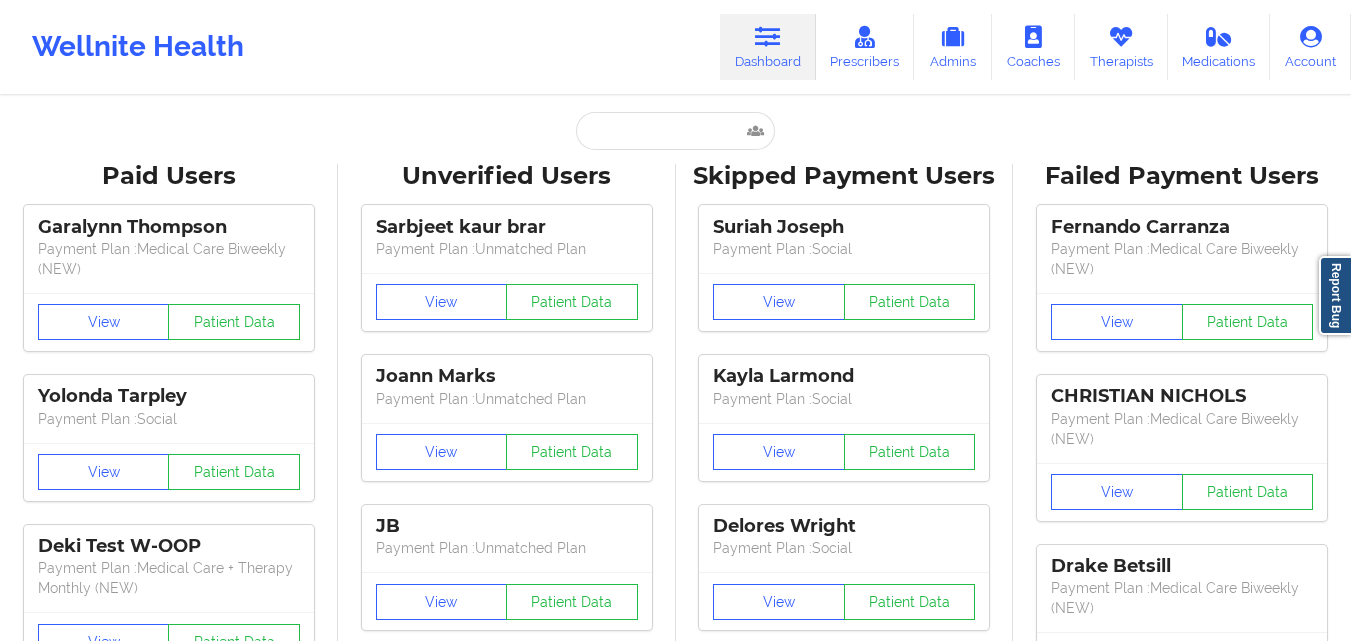 scroll, scrollTop: 256, scrollLeft: 0, axis: vertical 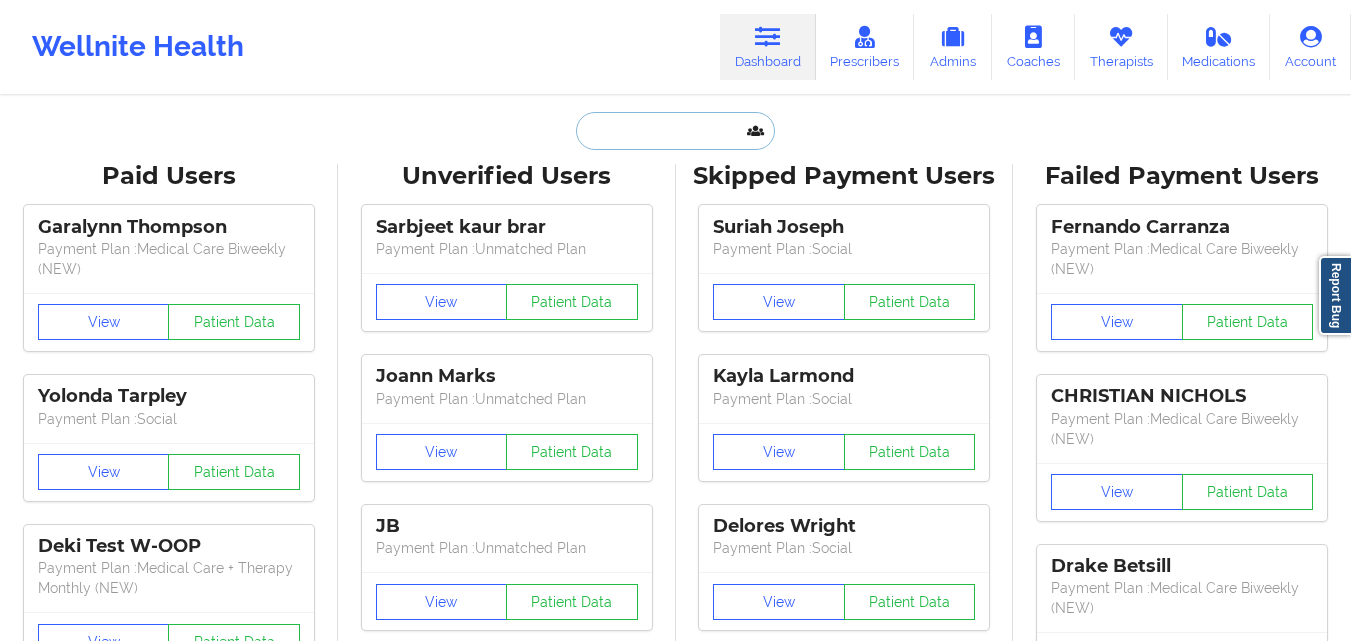 click at bounding box center [675, 131] 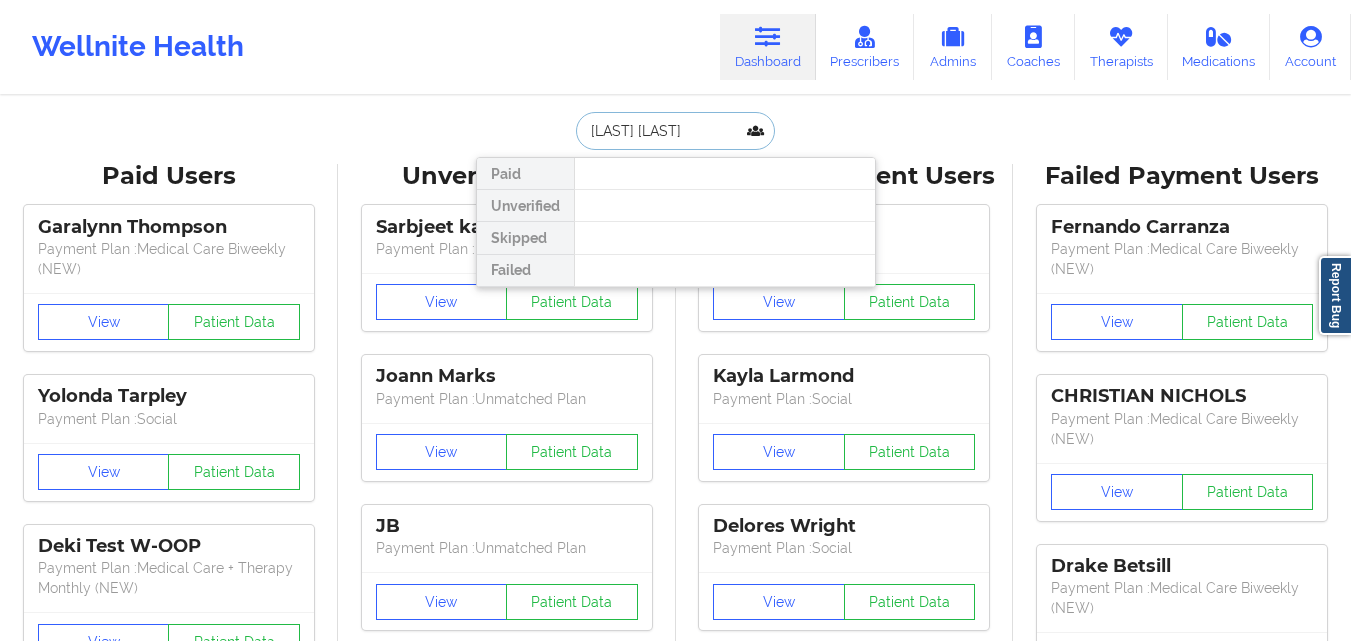 click on "[LAST] [LAST]" at bounding box center [675, 131] 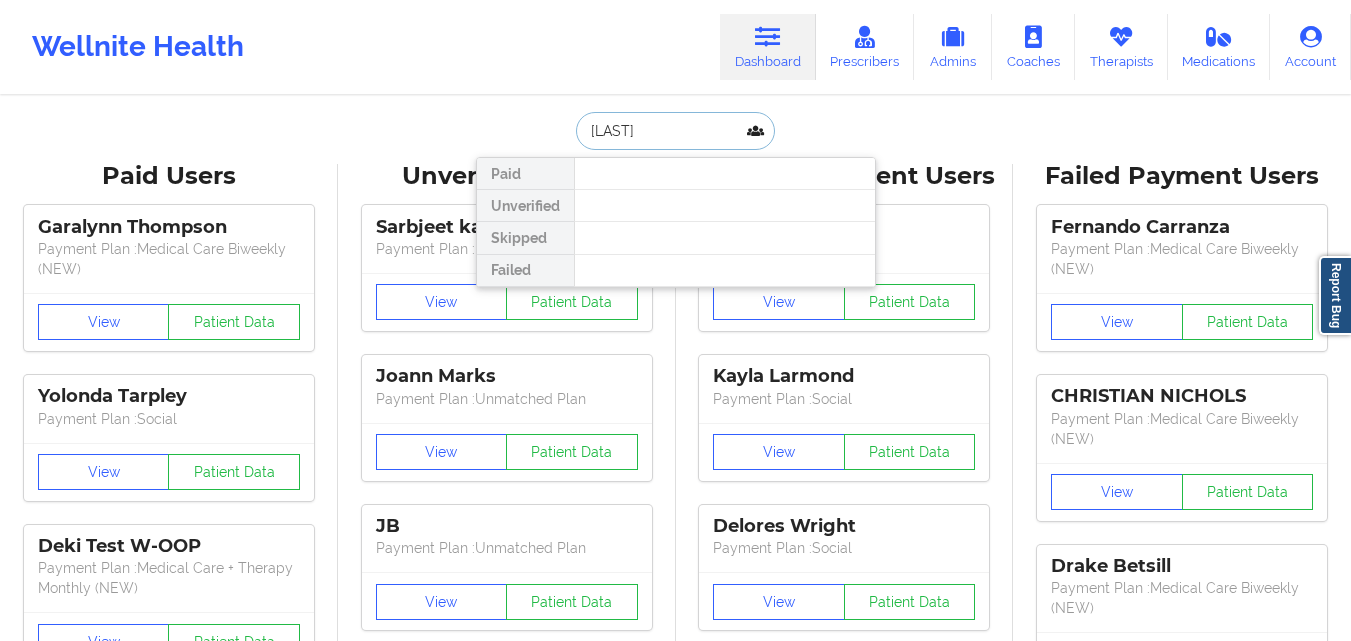 type on "[LAST]" 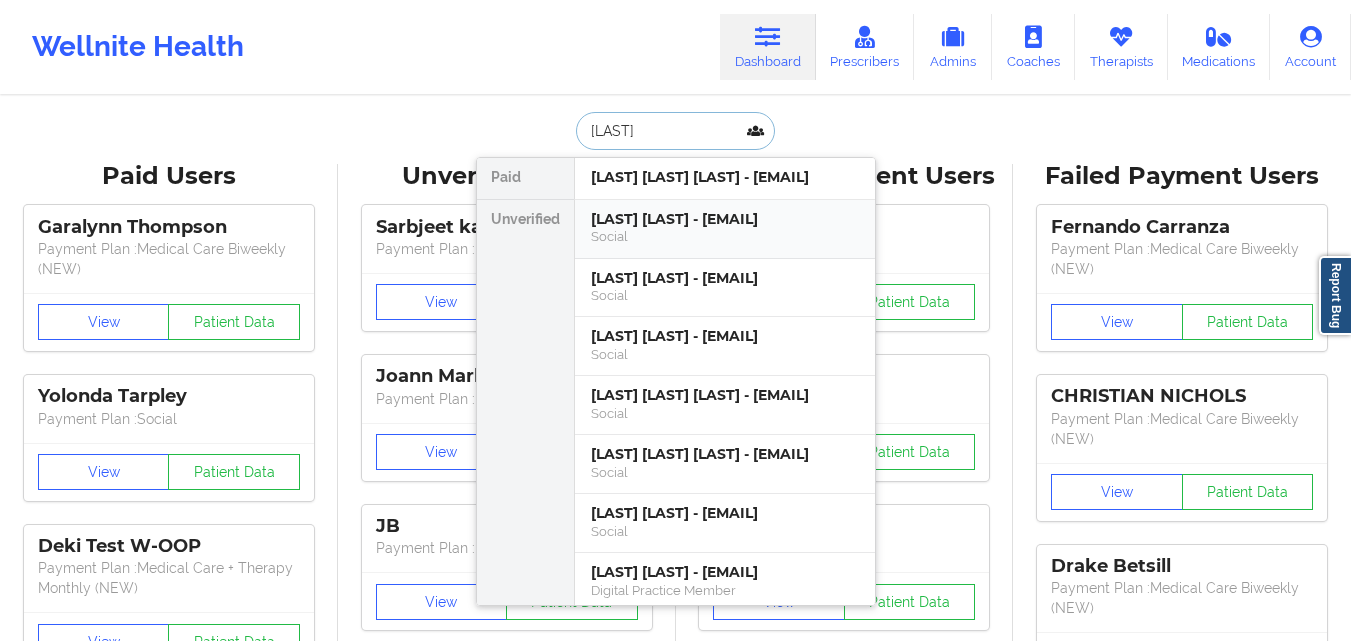 click on "Dawn A Lewis - dawnlewis0330@gmail.com" at bounding box center [725, 219] 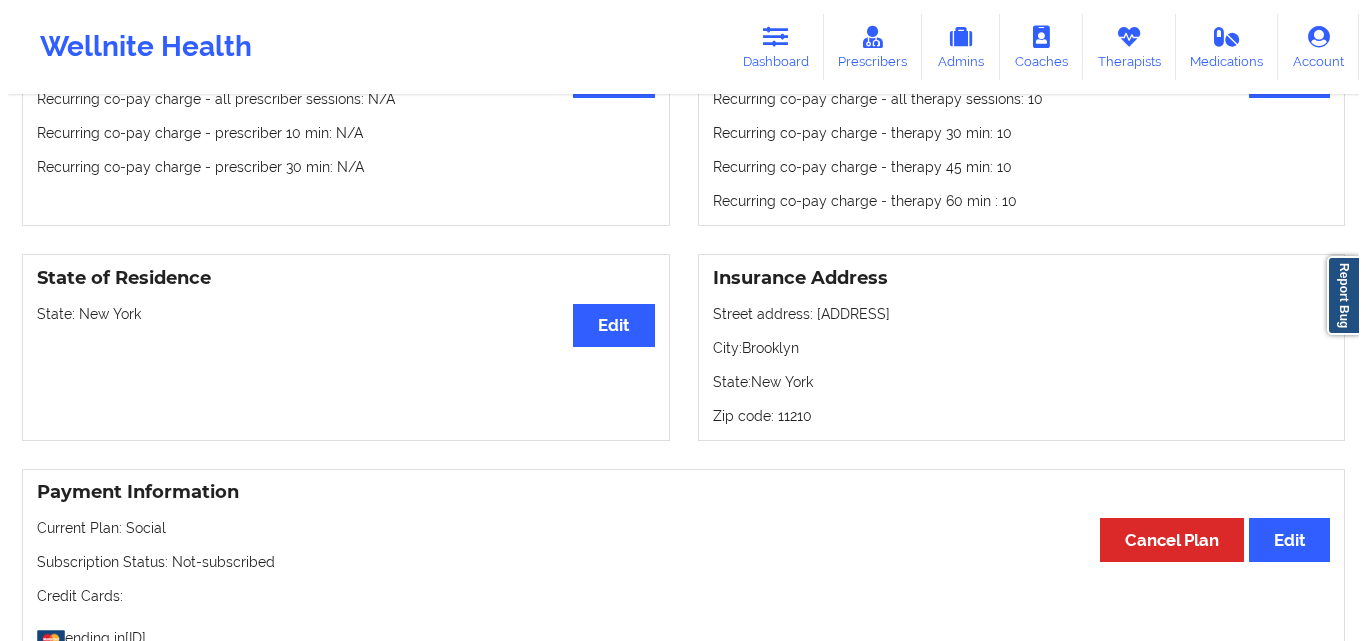 scroll, scrollTop: 0, scrollLeft: 0, axis: both 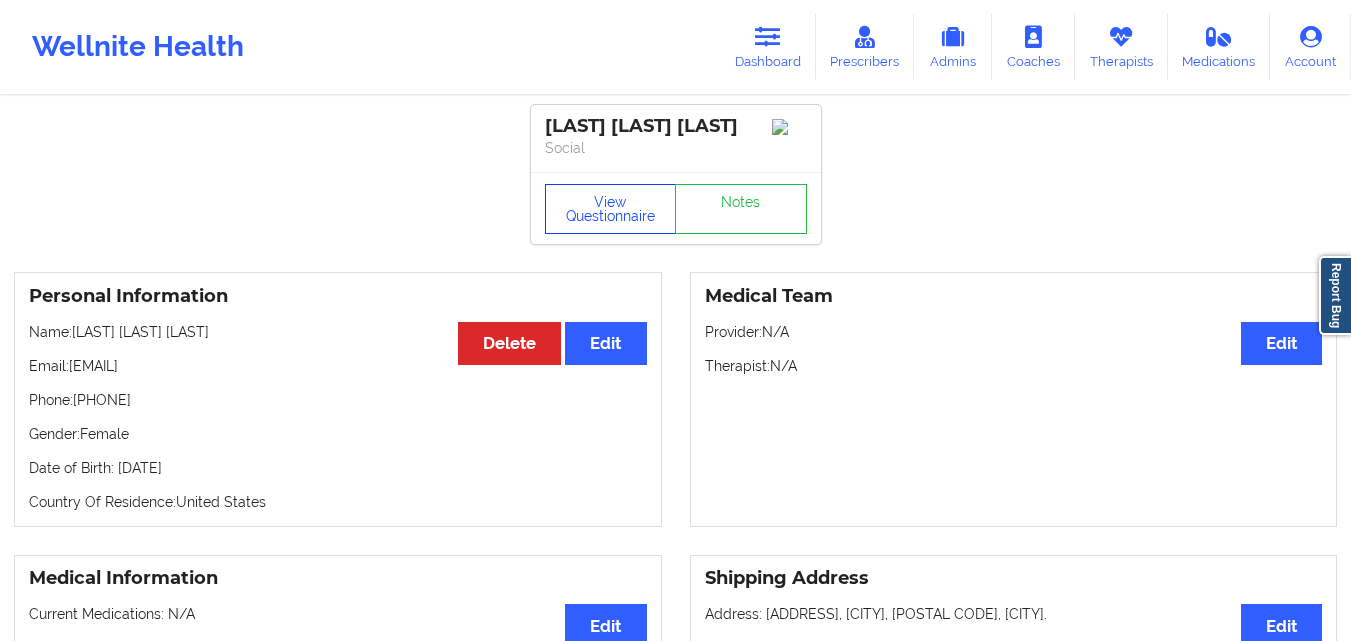 click on "View Questionnaire" at bounding box center [611, 209] 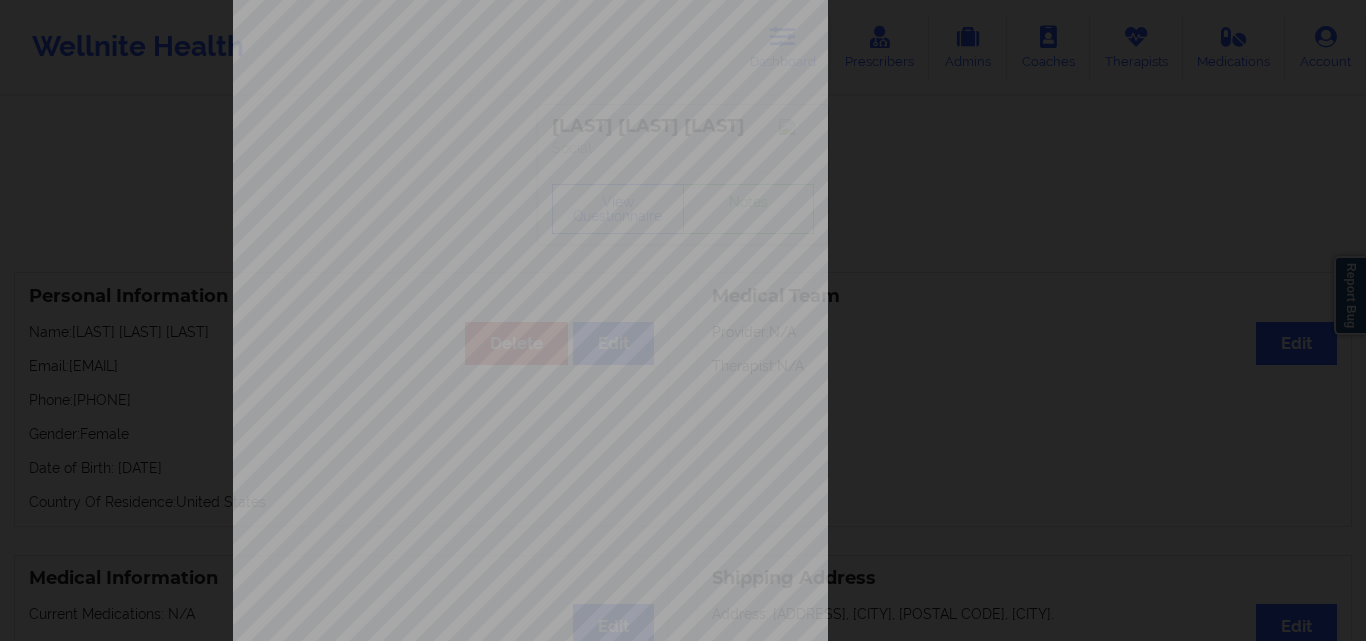 scroll, scrollTop: 313, scrollLeft: 0, axis: vertical 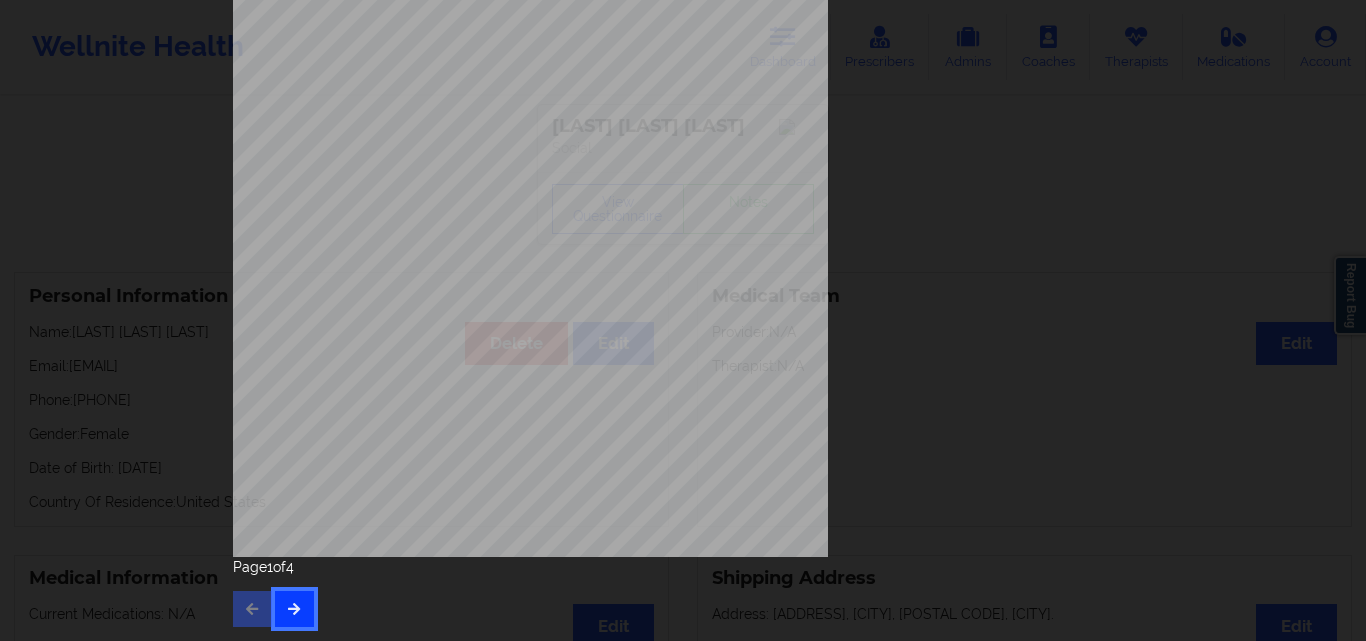 click at bounding box center (294, 608) 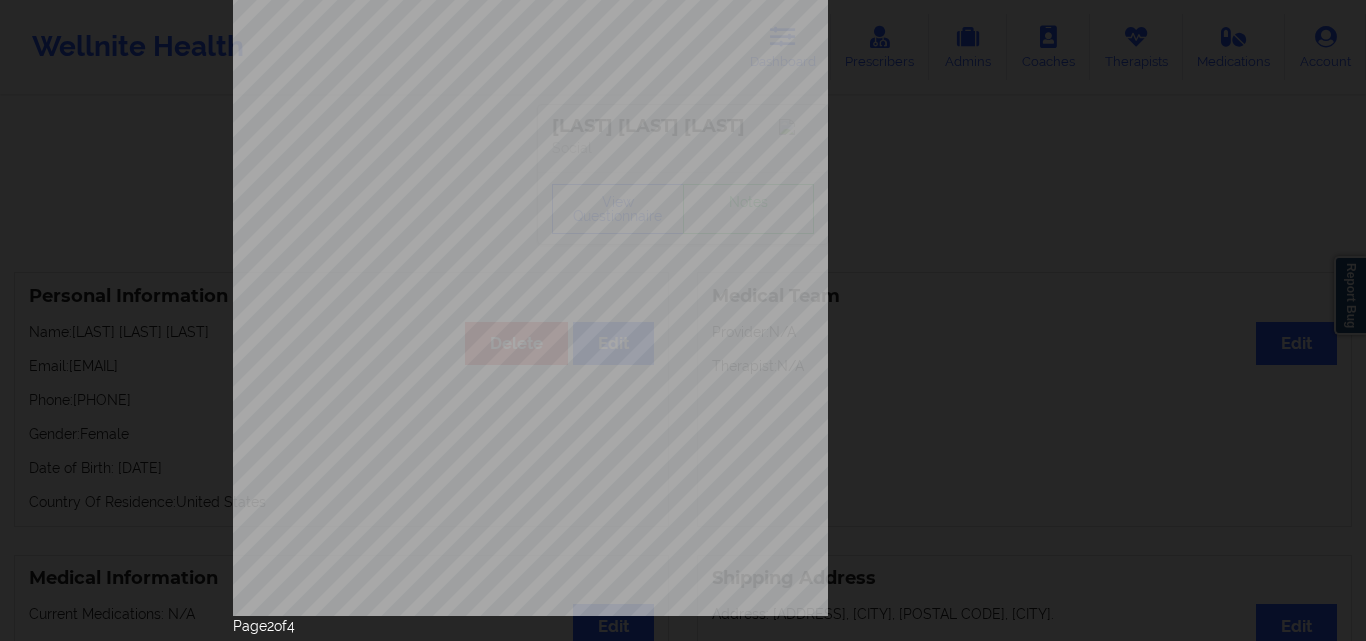 scroll, scrollTop: 313, scrollLeft: 0, axis: vertical 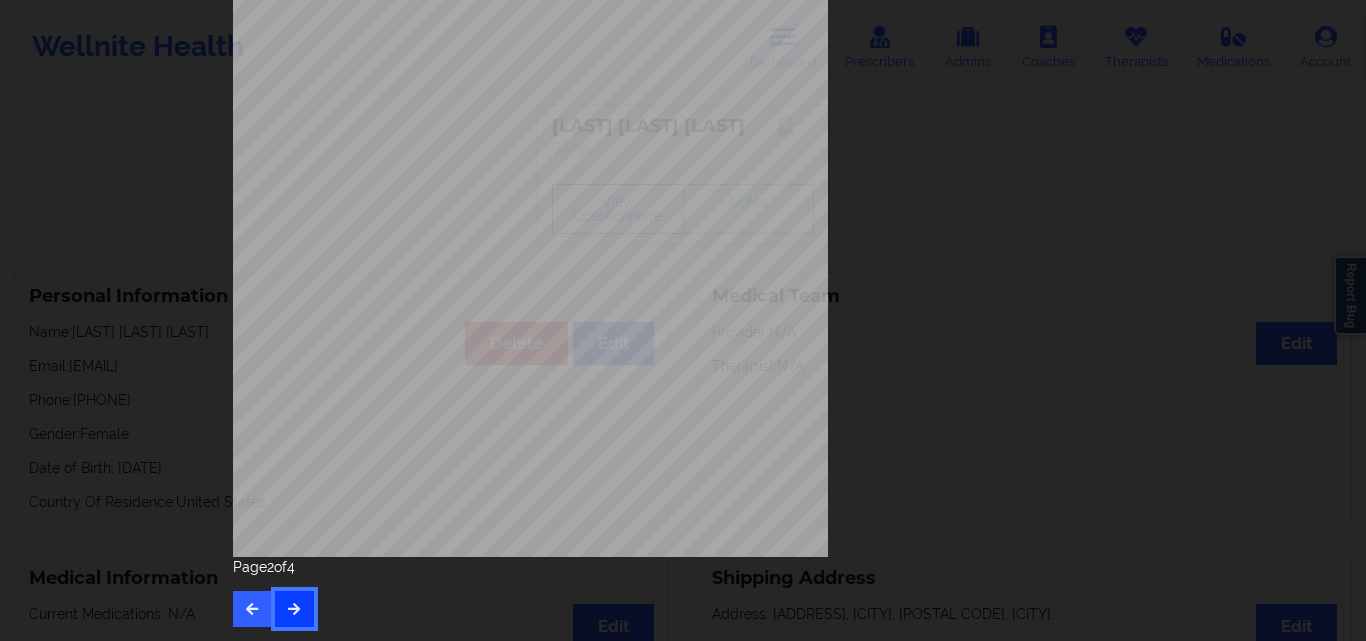 click at bounding box center [294, 609] 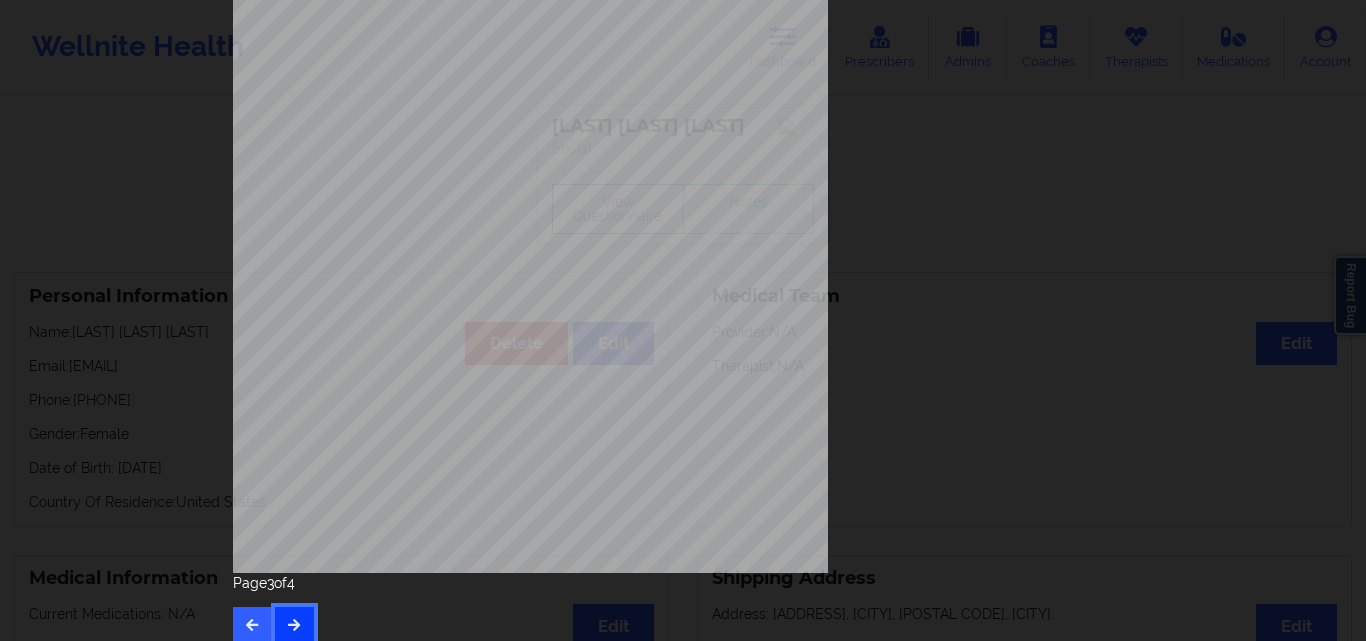 scroll, scrollTop: 313, scrollLeft: 0, axis: vertical 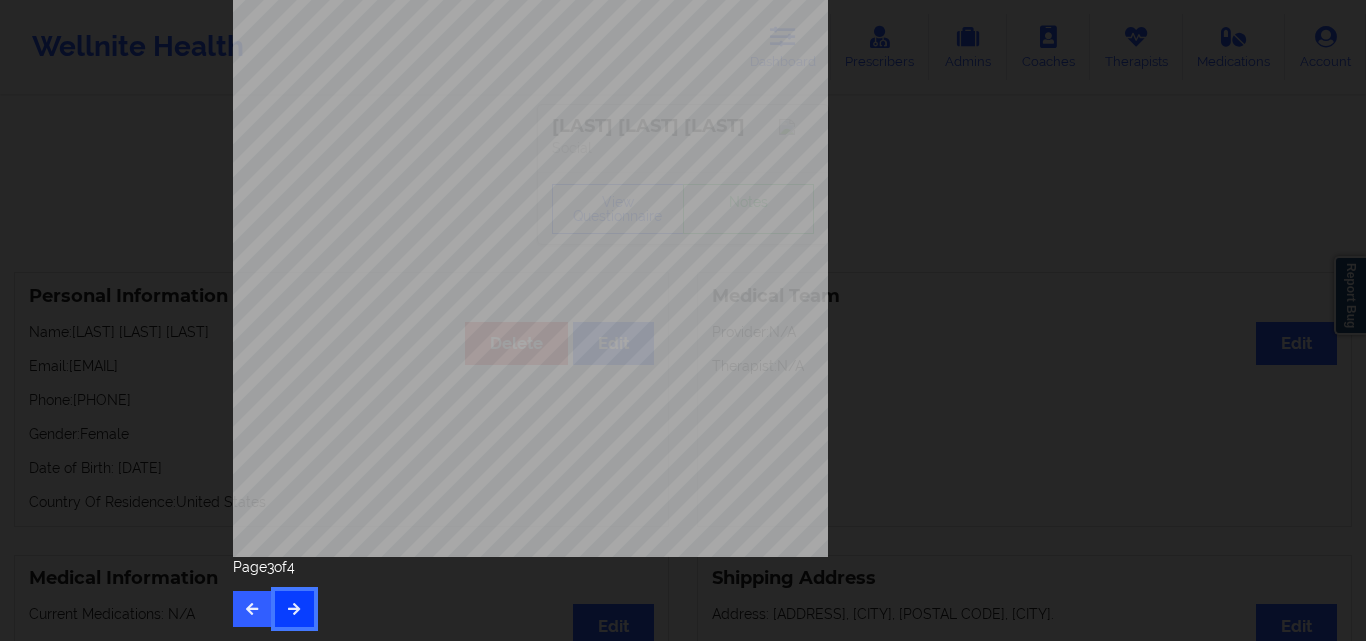 type 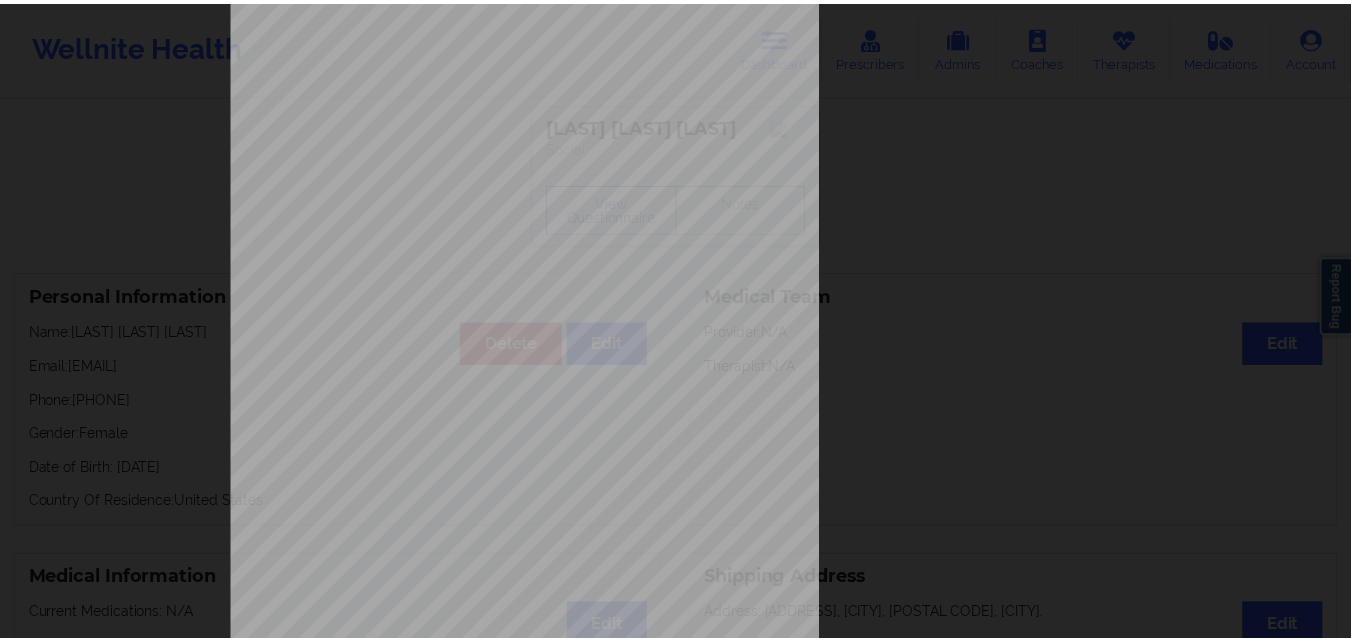scroll, scrollTop: 0, scrollLeft: 0, axis: both 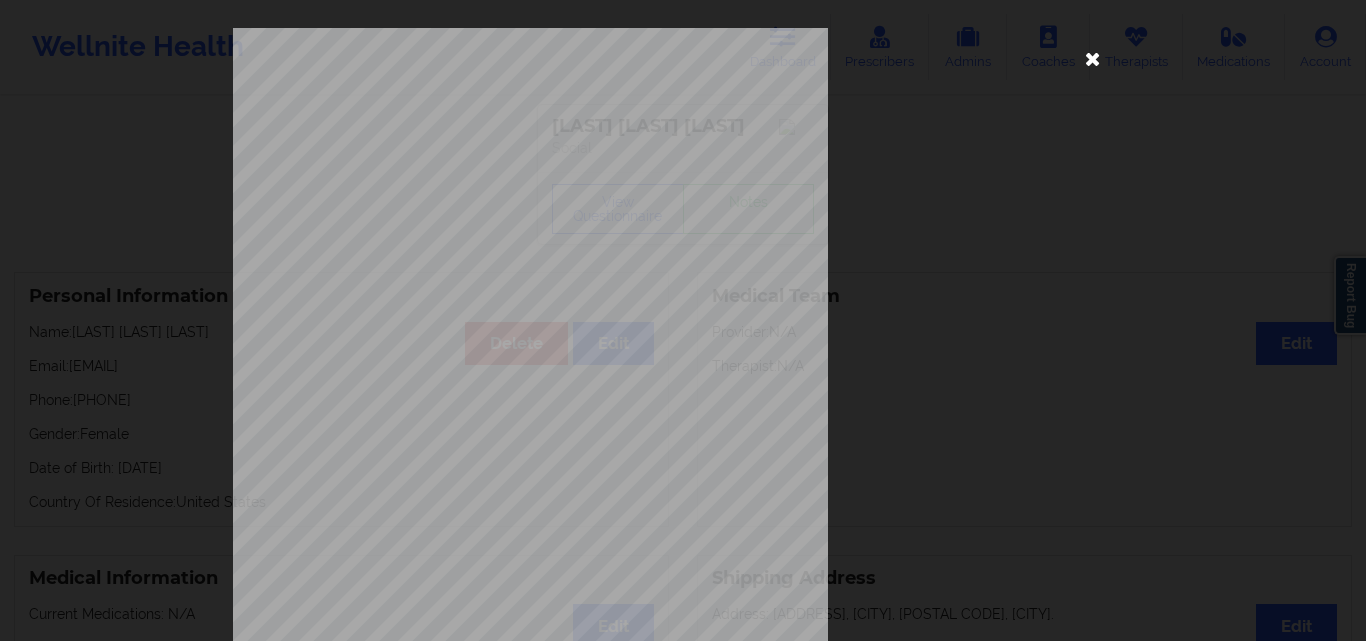 click at bounding box center (1093, 58) 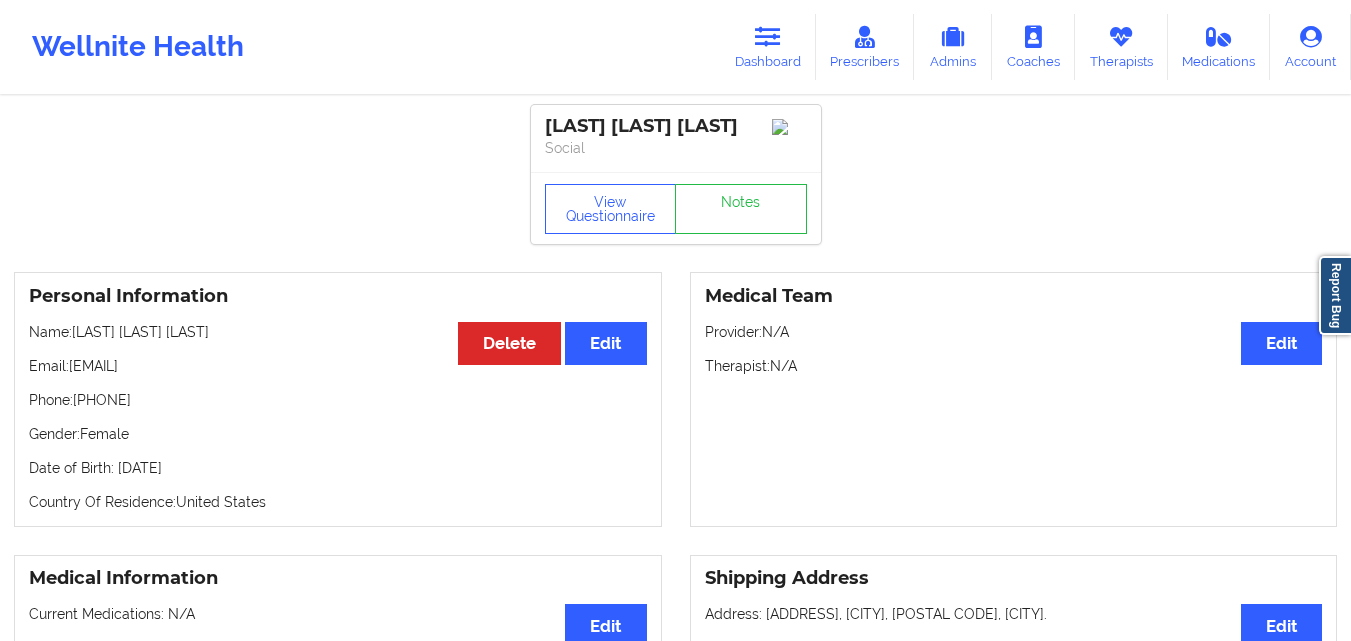 click on "Name:  Dawn A Lewis" at bounding box center (338, 332) 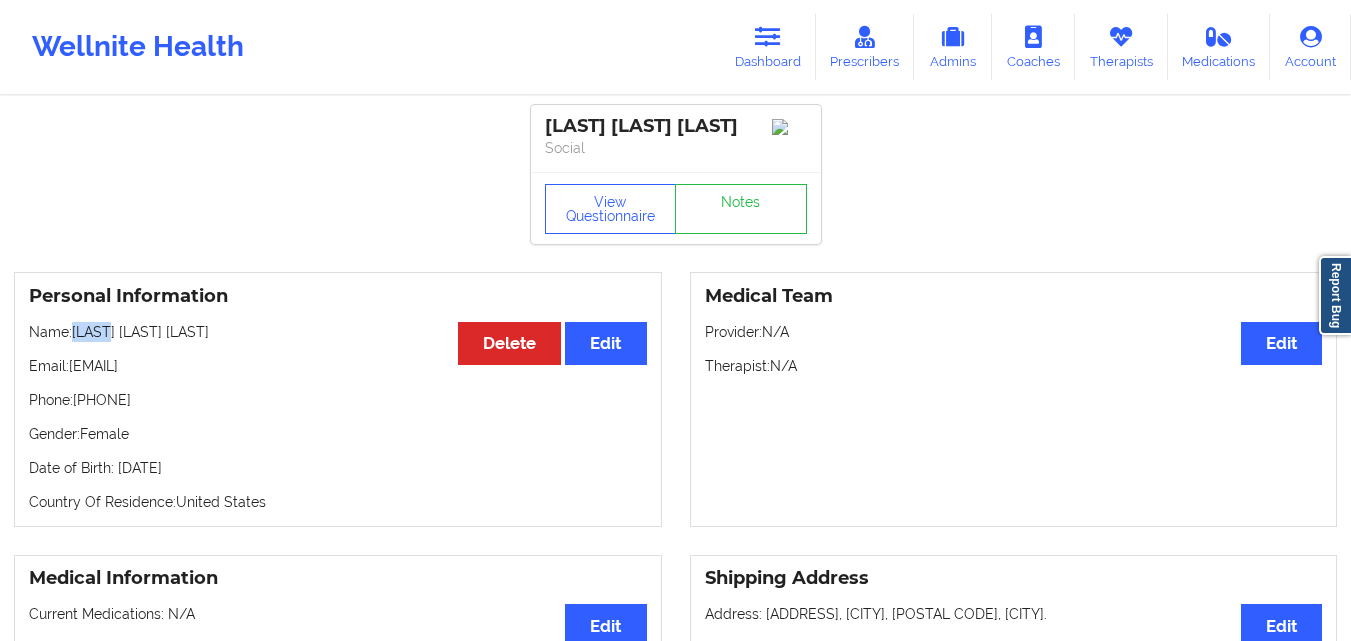 click on "Name:  Dawn A Lewis" at bounding box center (338, 332) 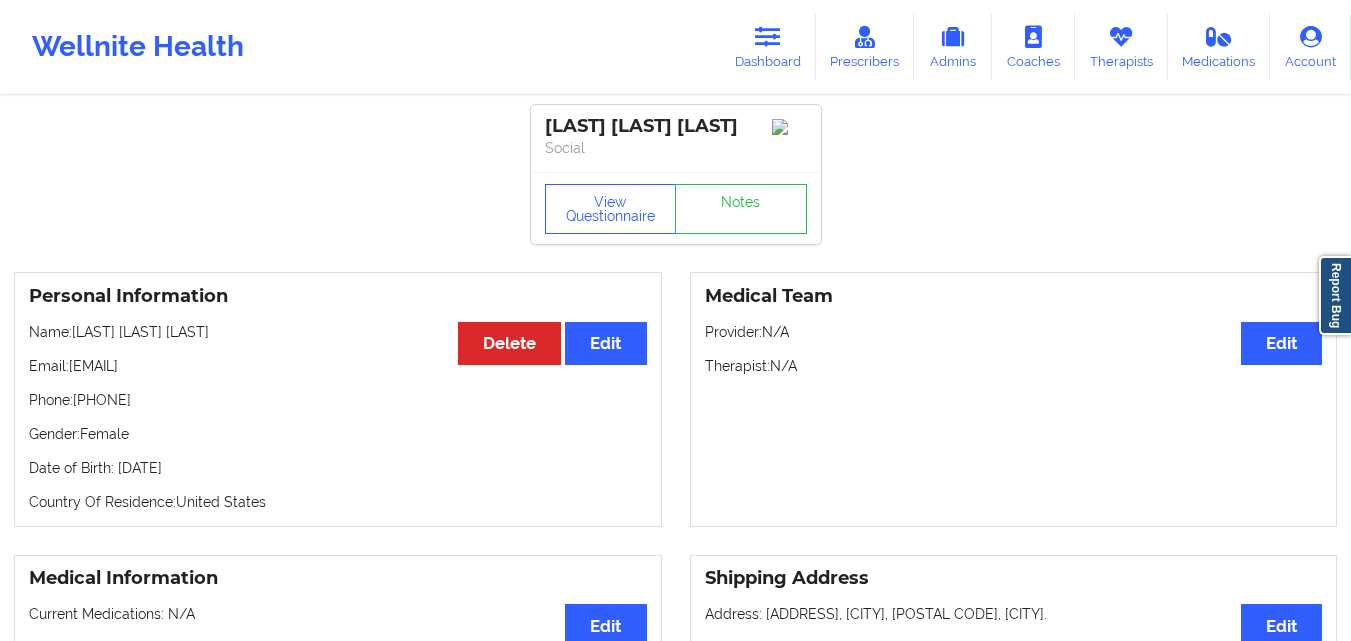 click on "Name:  Dawn A Lewis" at bounding box center (338, 332) 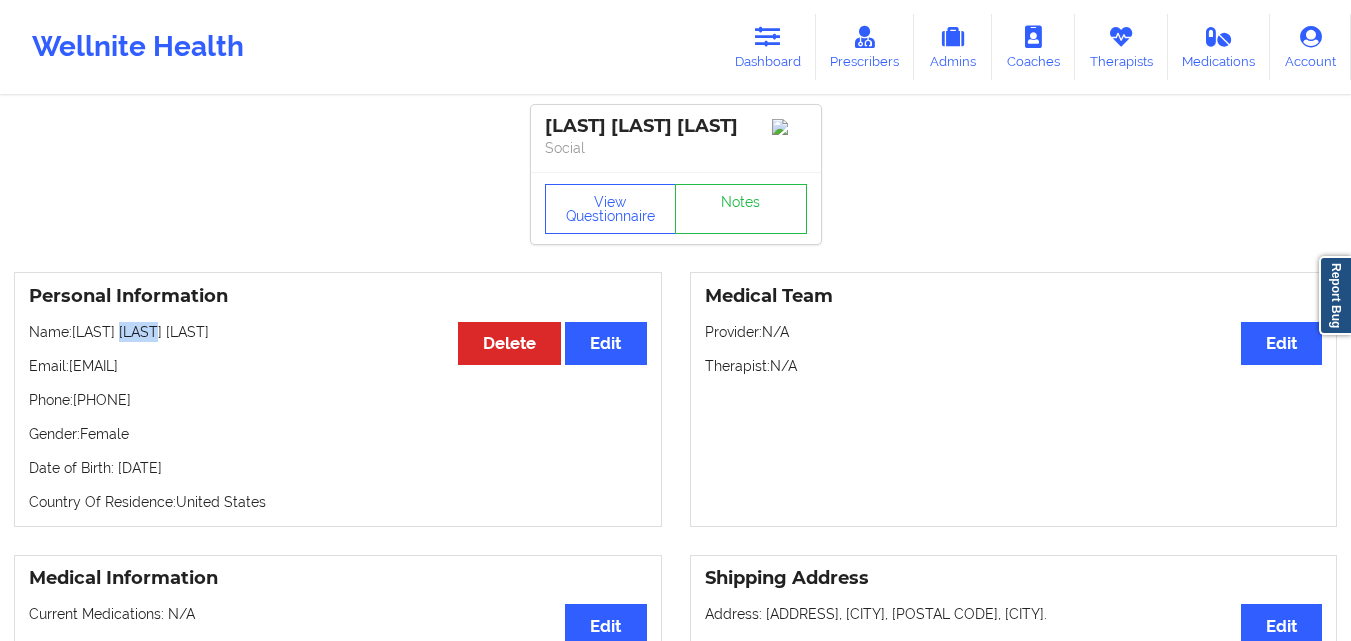 click on "Name:  Dawn A Lewis" at bounding box center [338, 332] 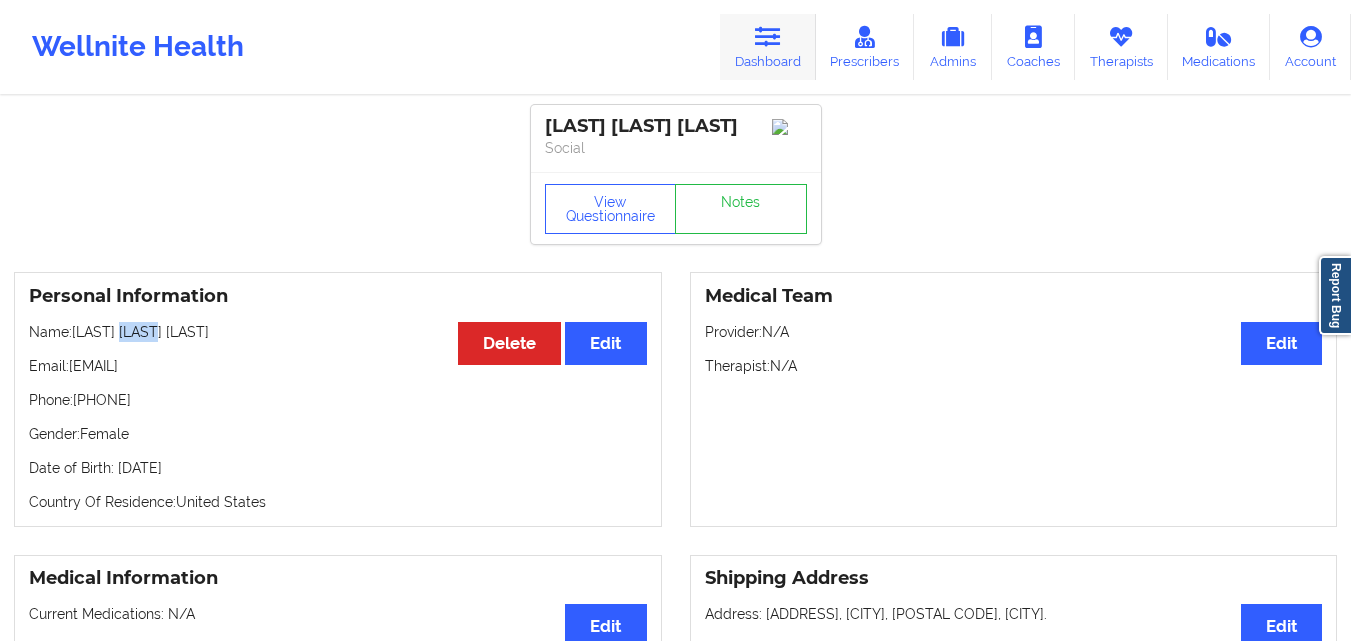 click on "Dashboard" at bounding box center (768, 47) 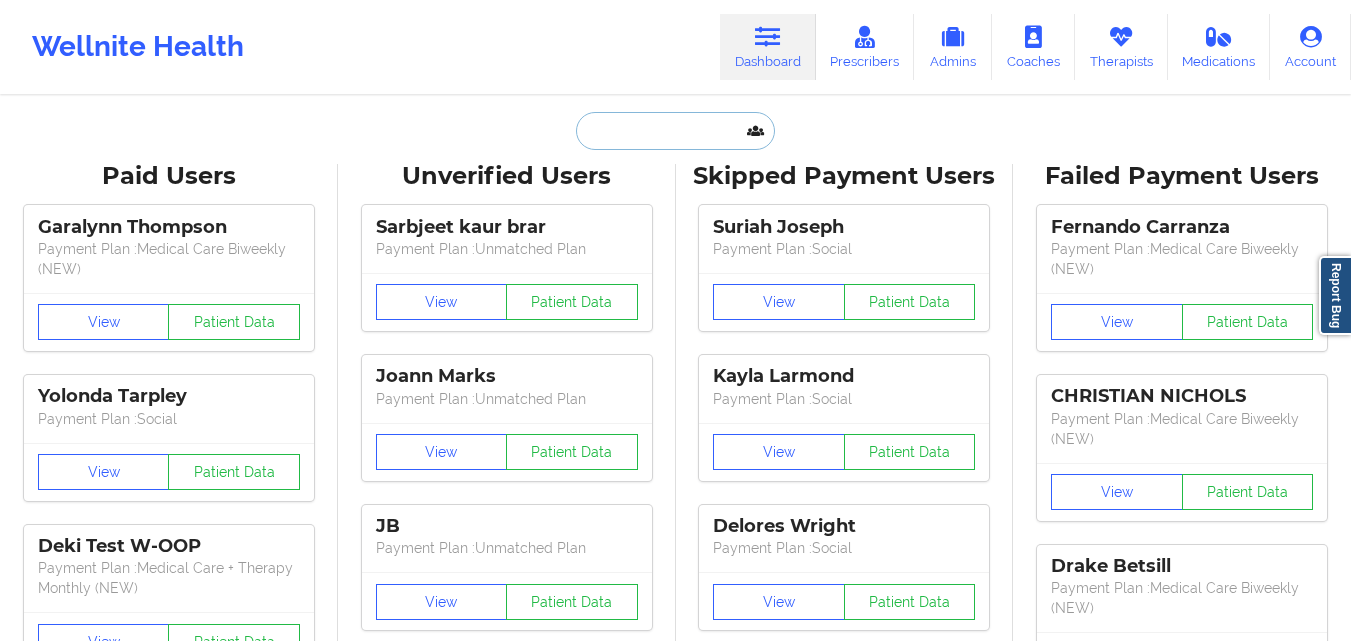 click at bounding box center [675, 131] 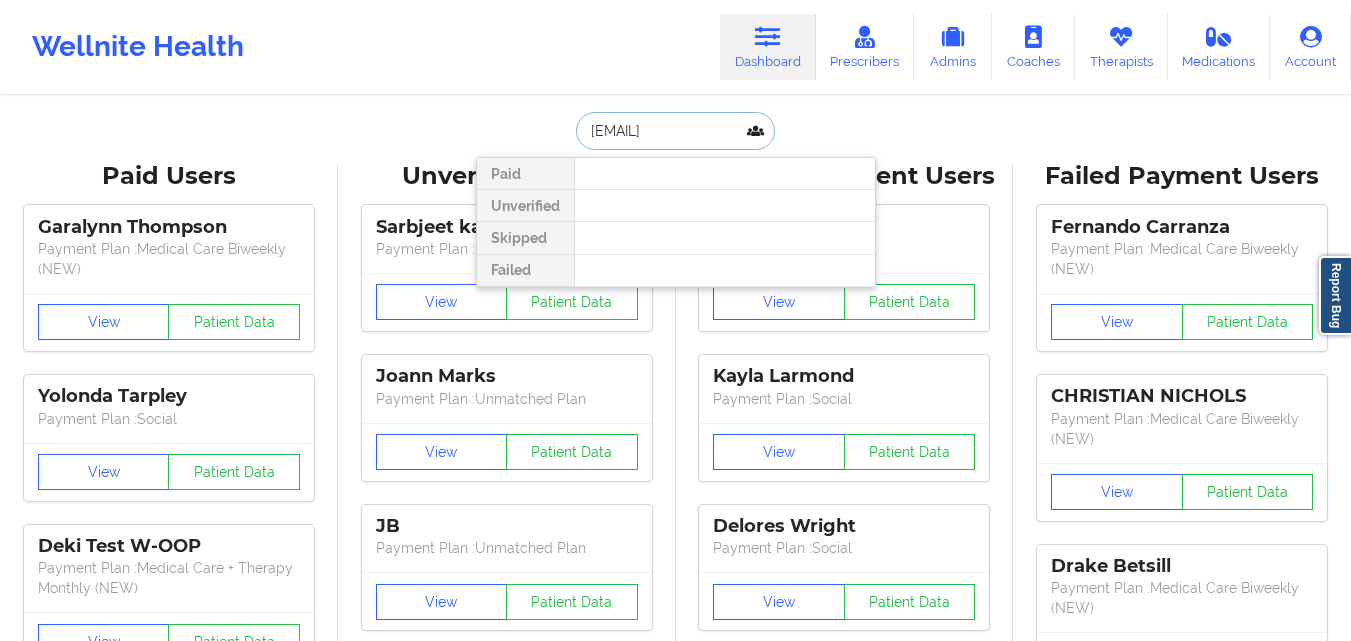 scroll, scrollTop: 0, scrollLeft: 0, axis: both 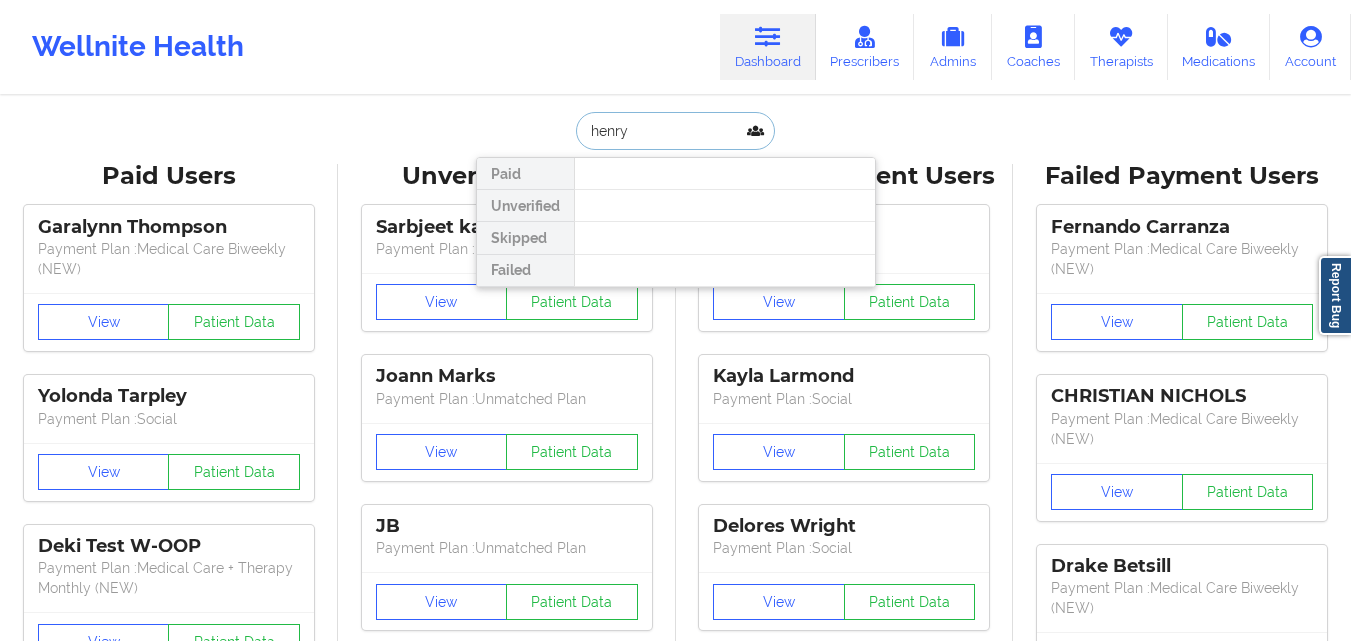 type on "henry" 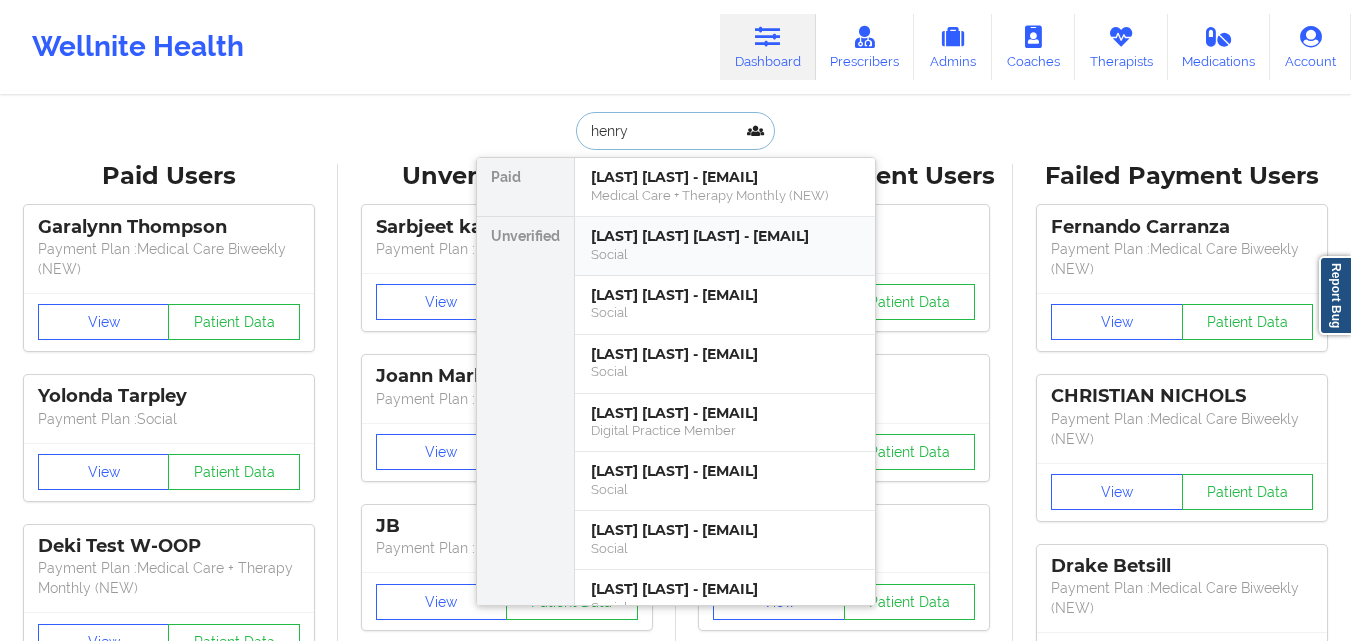 click on "Henry Anthony Martinez - h.martinz198629@gmail.com" at bounding box center (725, 236) 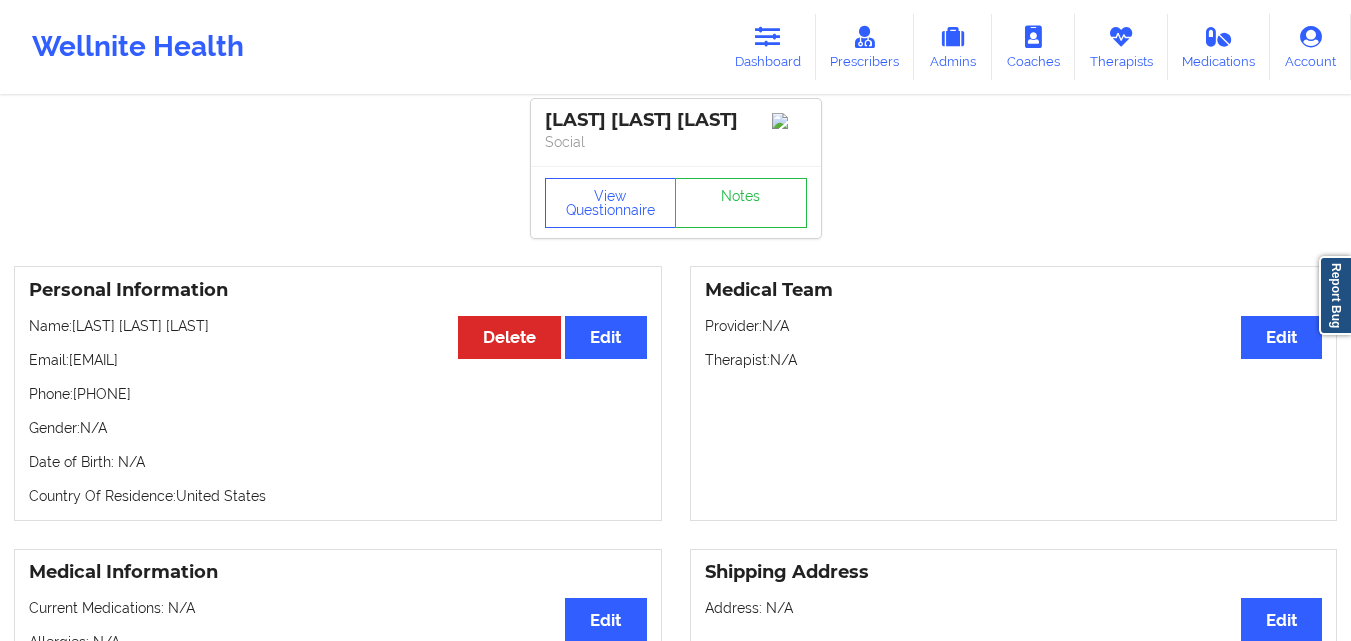 scroll, scrollTop: 7, scrollLeft: 0, axis: vertical 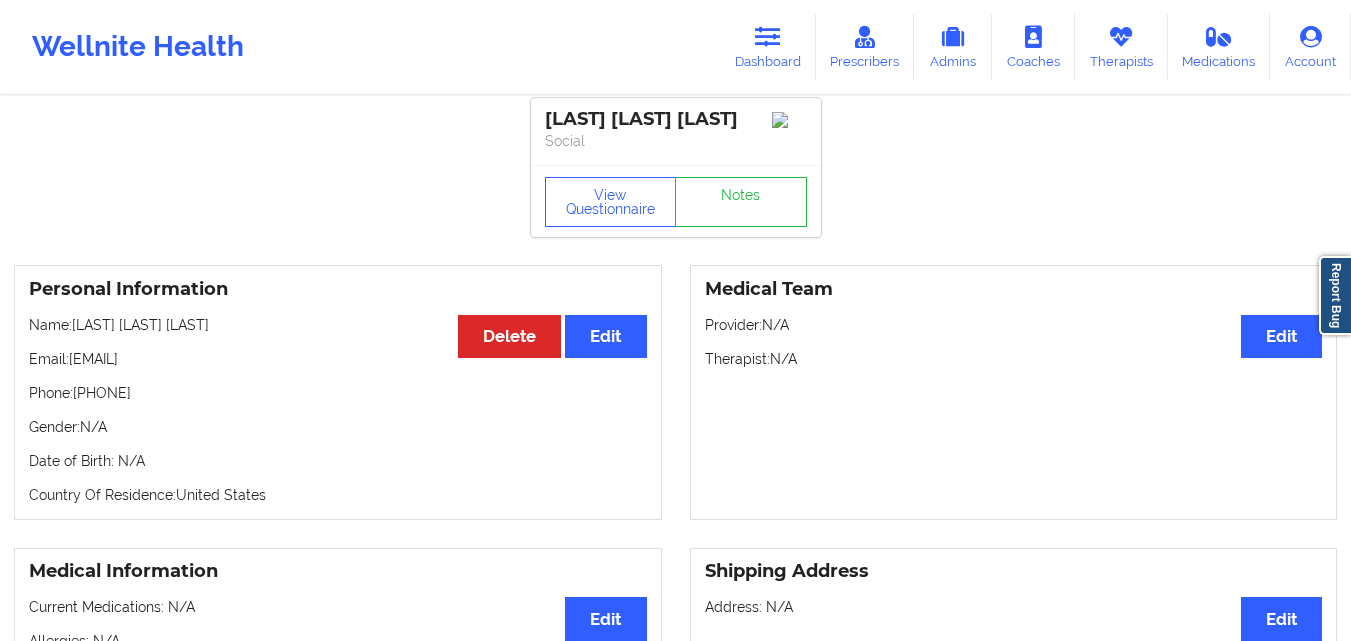 drag, startPoint x: 70, startPoint y: 383, endPoint x: 268, endPoint y: 381, distance: 198.0101 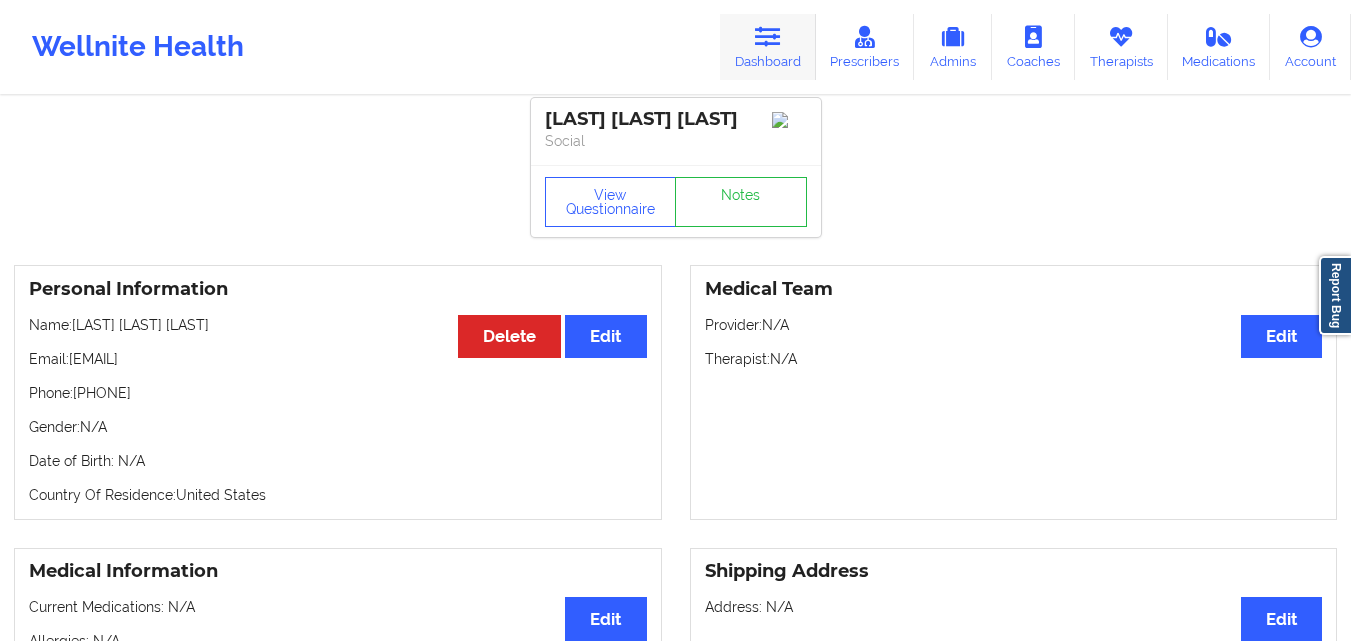 click at bounding box center [768, 37] 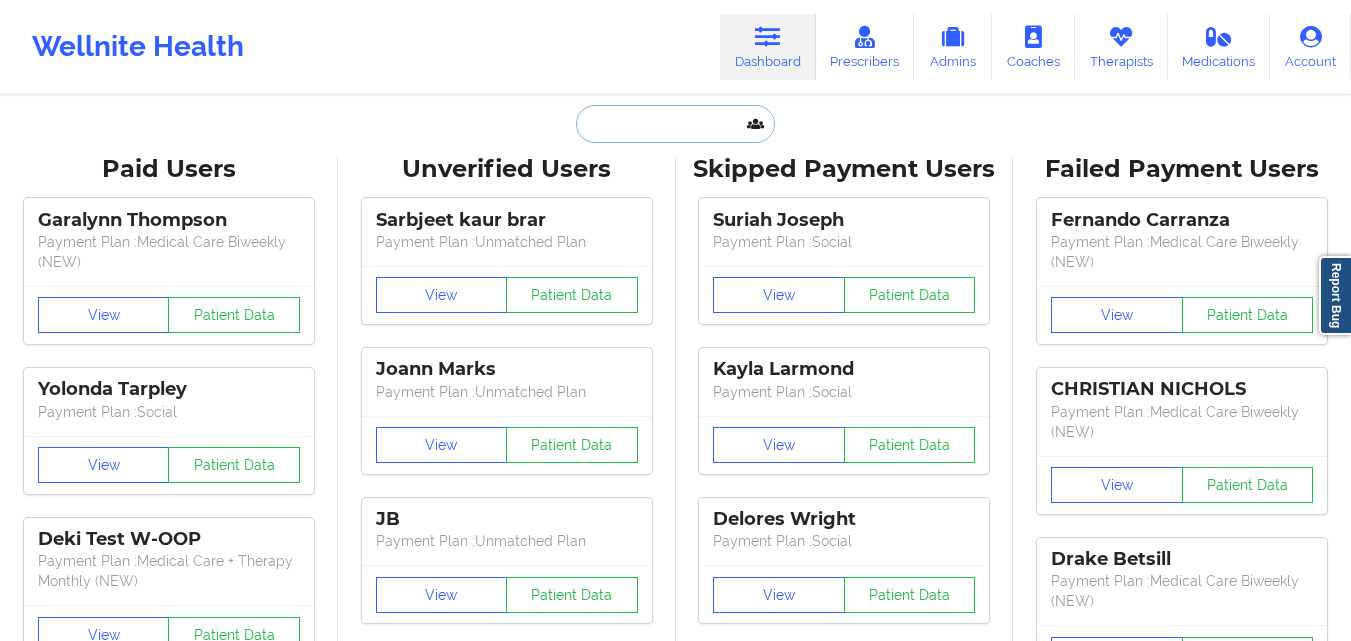 click at bounding box center (675, 124) 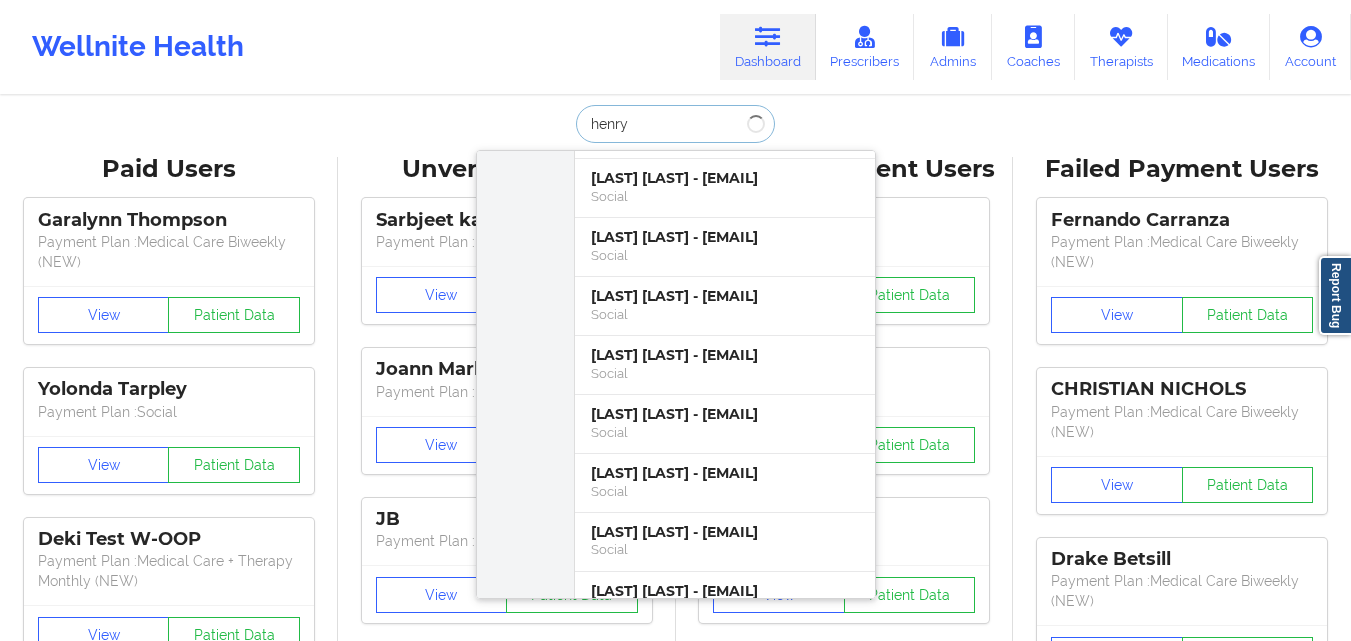 scroll, scrollTop: 1348, scrollLeft: 0, axis: vertical 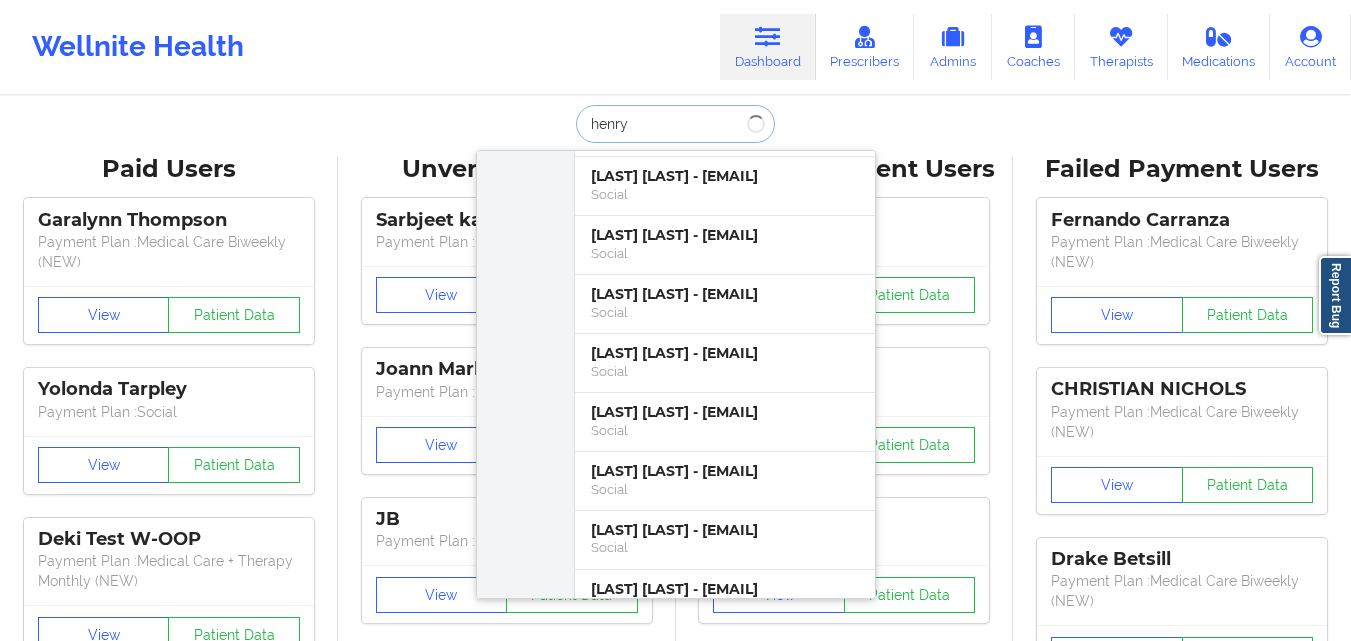 type on "henry" 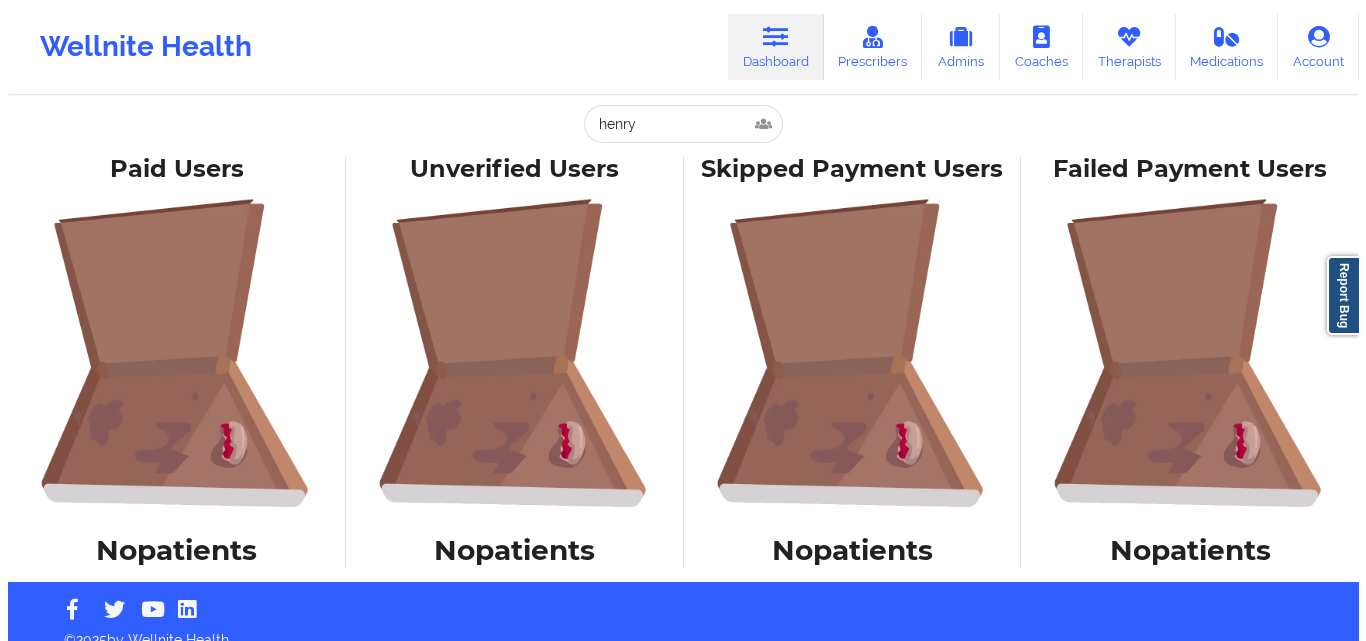 scroll, scrollTop: 0, scrollLeft: 0, axis: both 